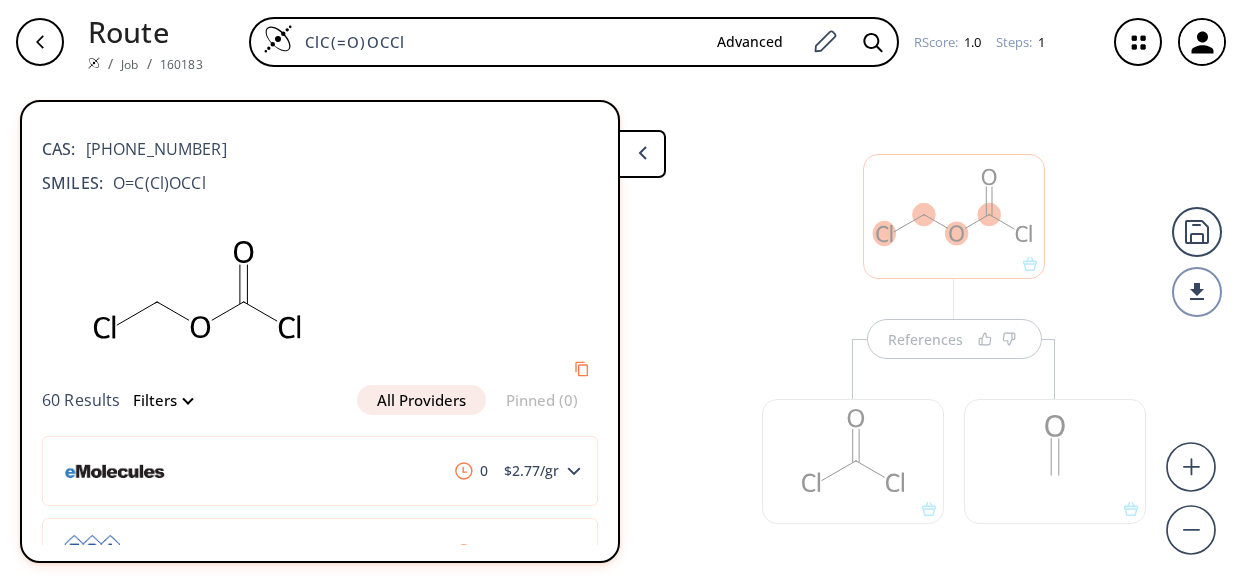 scroll, scrollTop: 0, scrollLeft: 0, axis: both 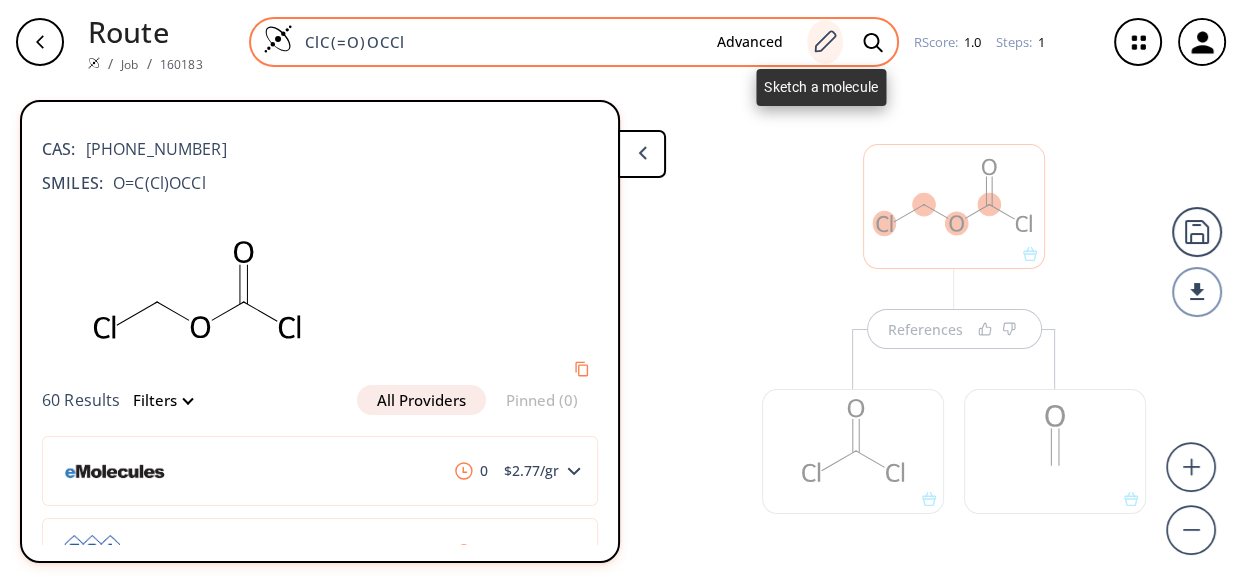 click 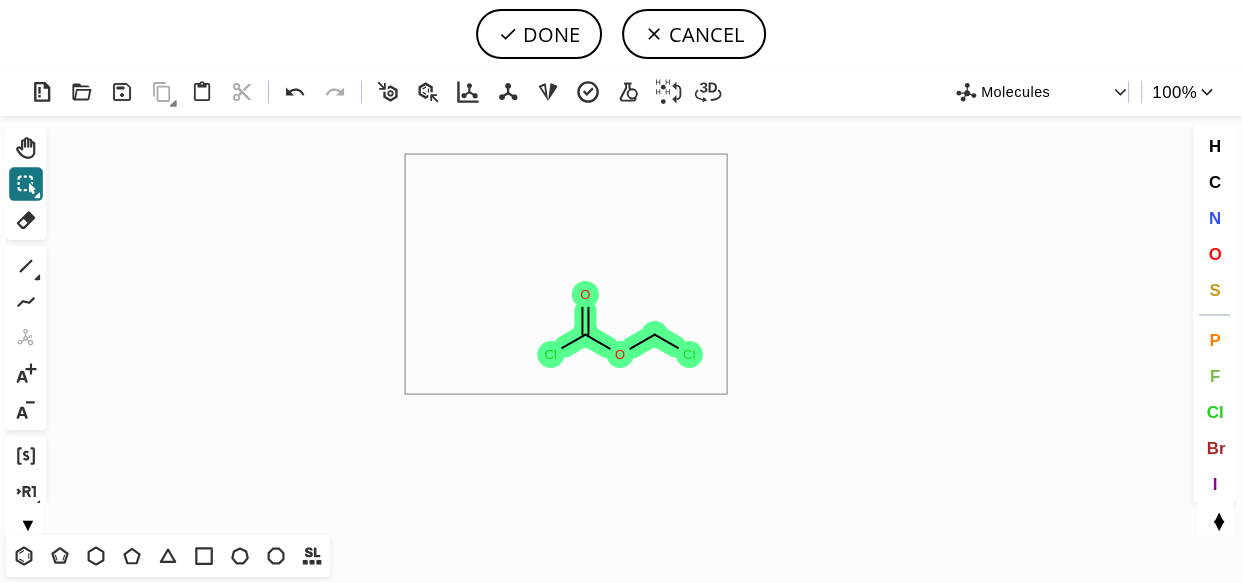 drag, startPoint x: 406, startPoint y: 155, endPoint x: 770, endPoint y: 451, distance: 469.16095 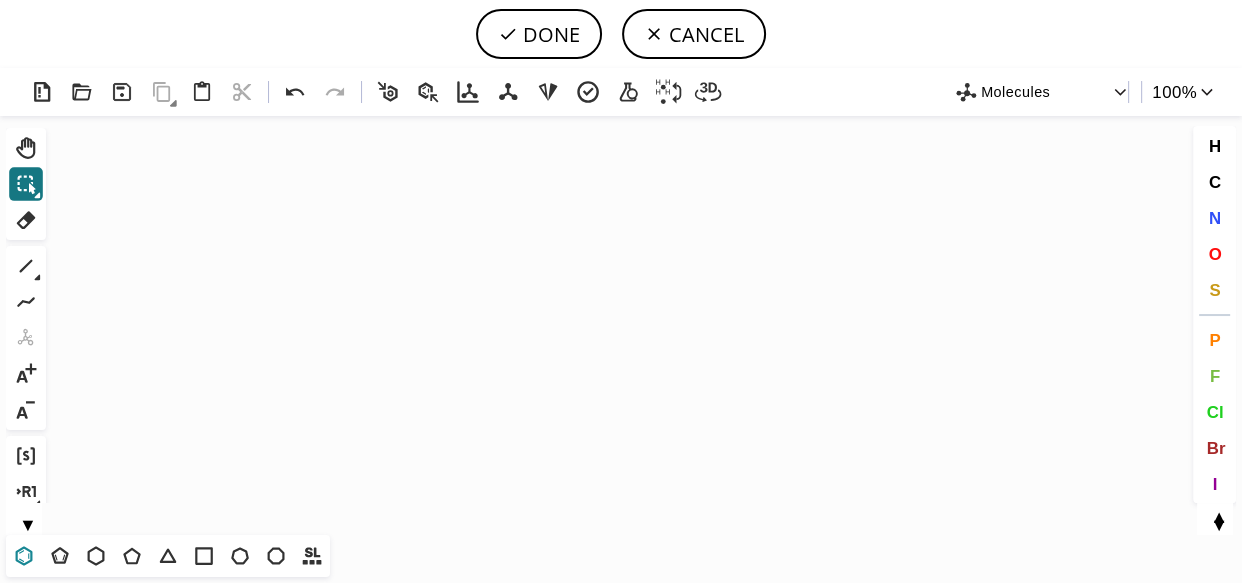 click 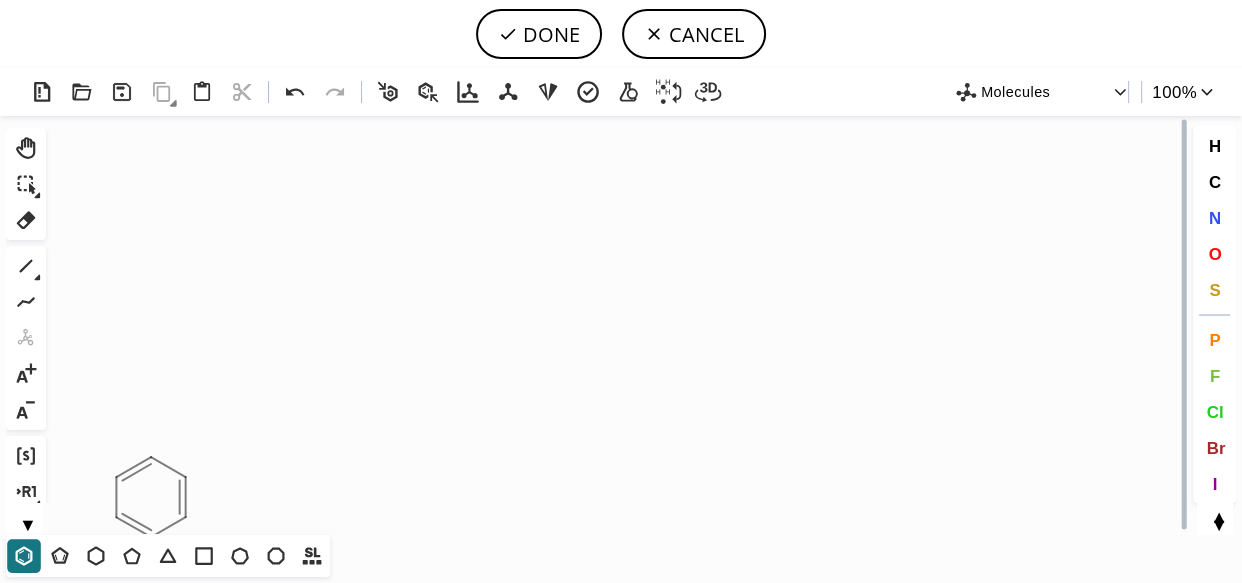 click on "Created with [PERSON_NAME] 2.3.0" 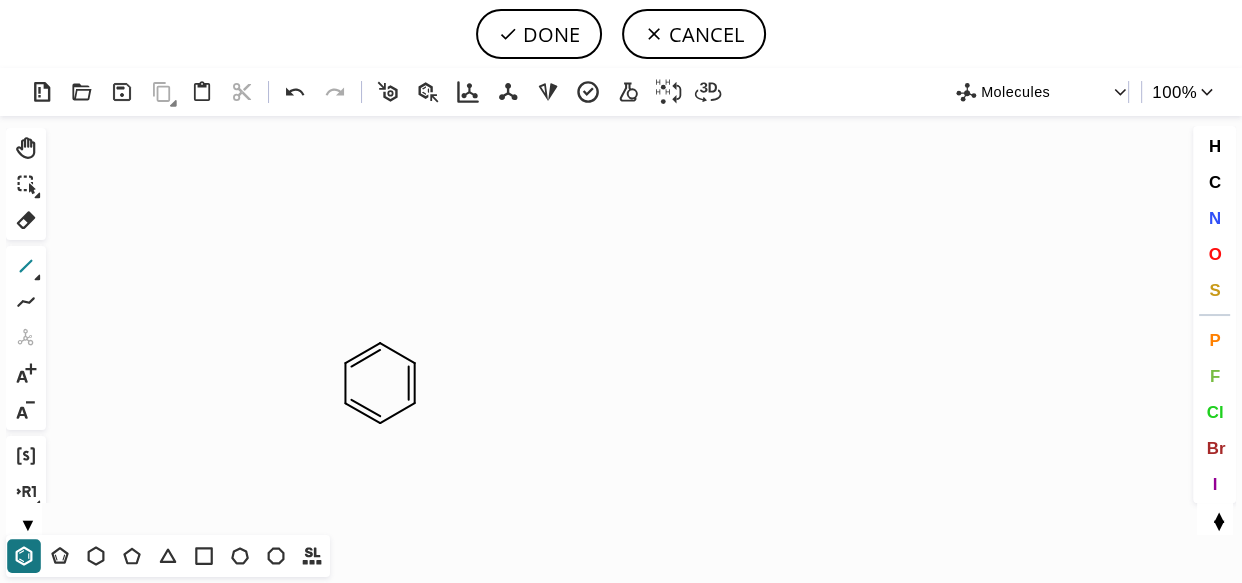 click 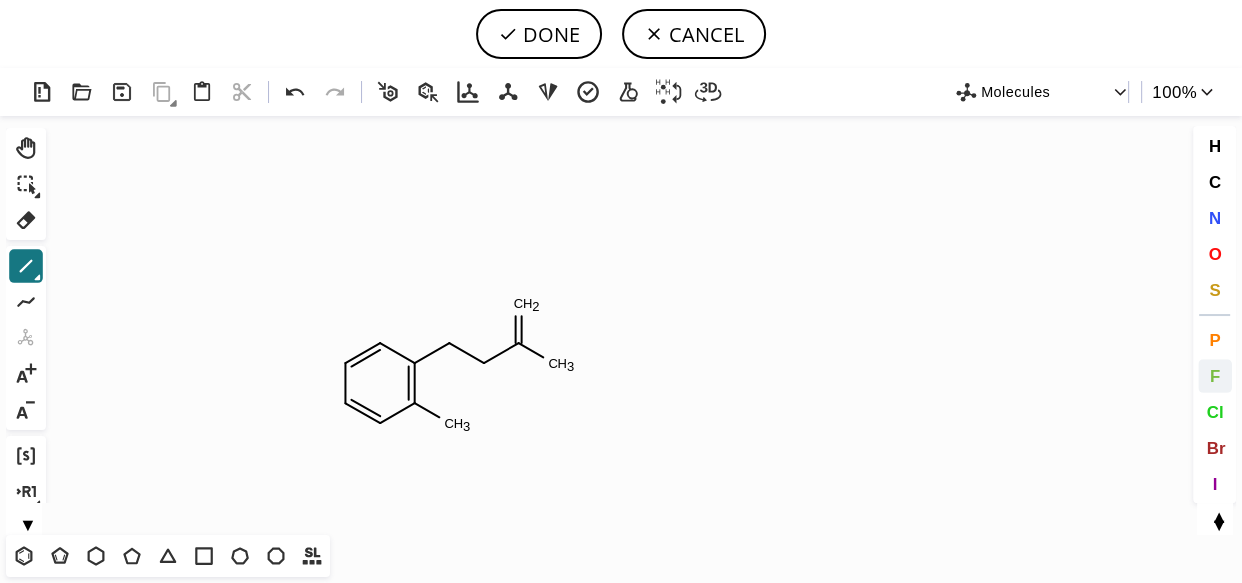 click on "F" at bounding box center [1215, 376] 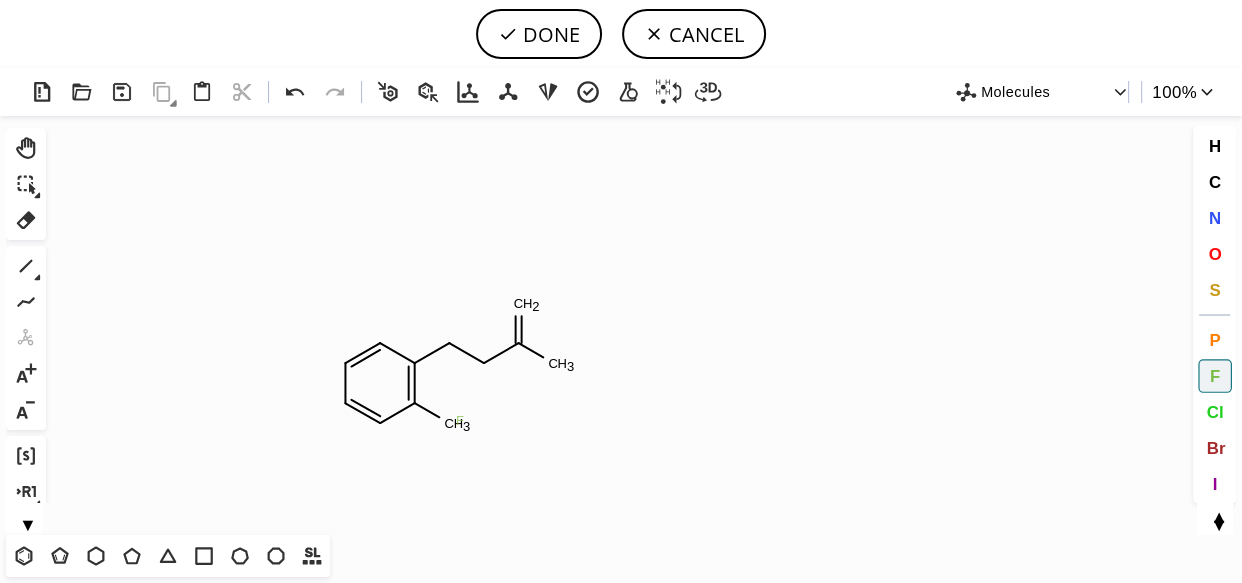 click on "F" 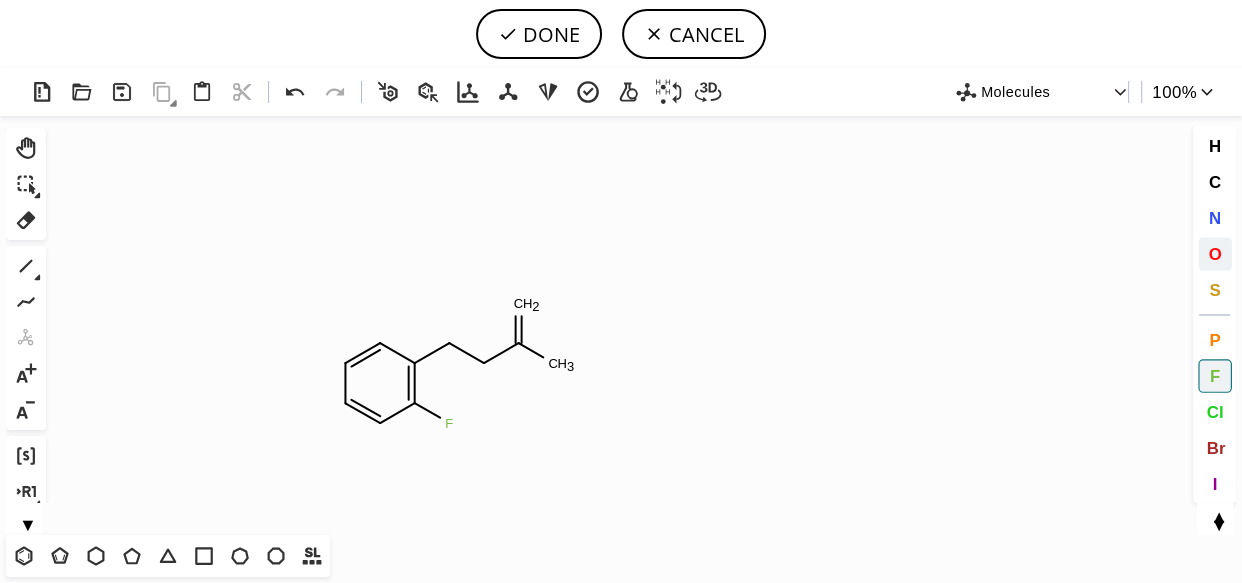 click on "O" at bounding box center (1214, 253) 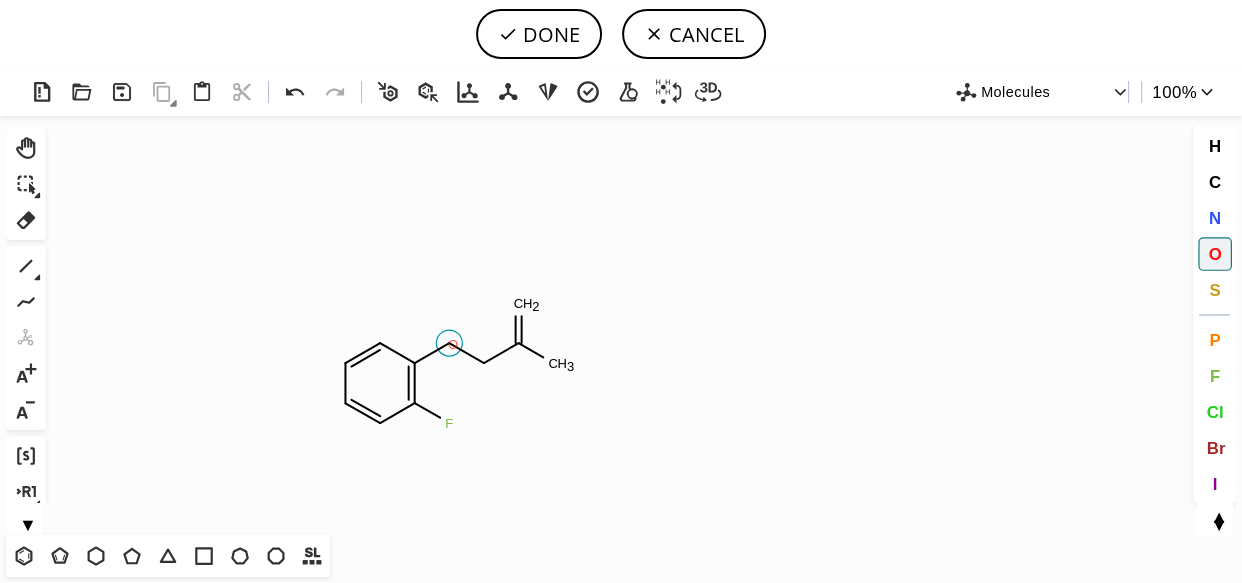 click on "O" 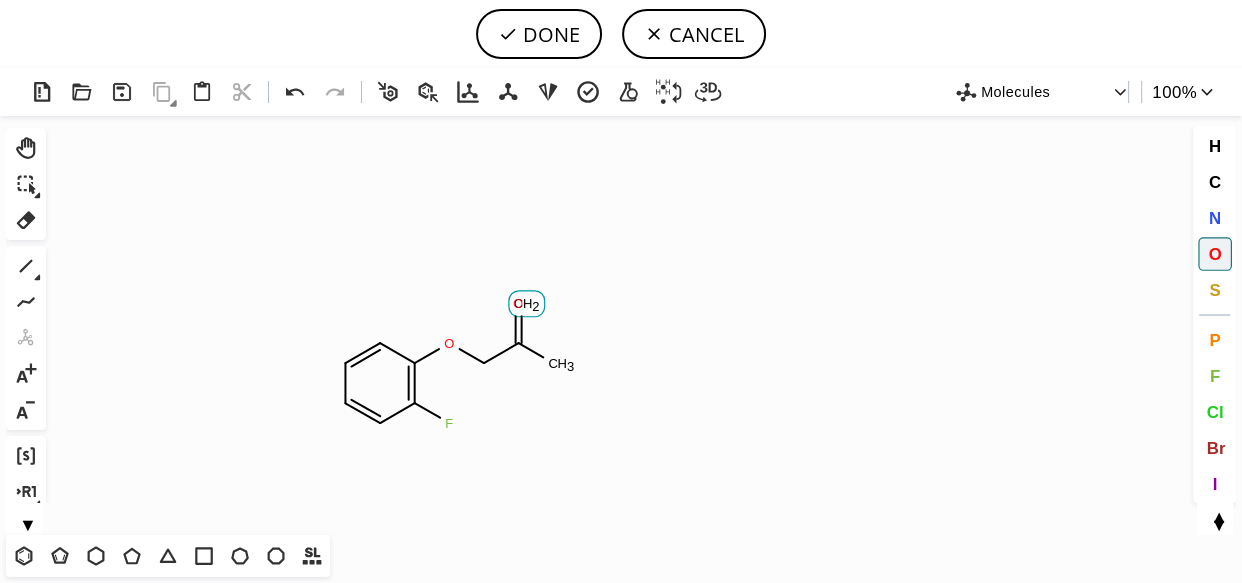 click on "O" 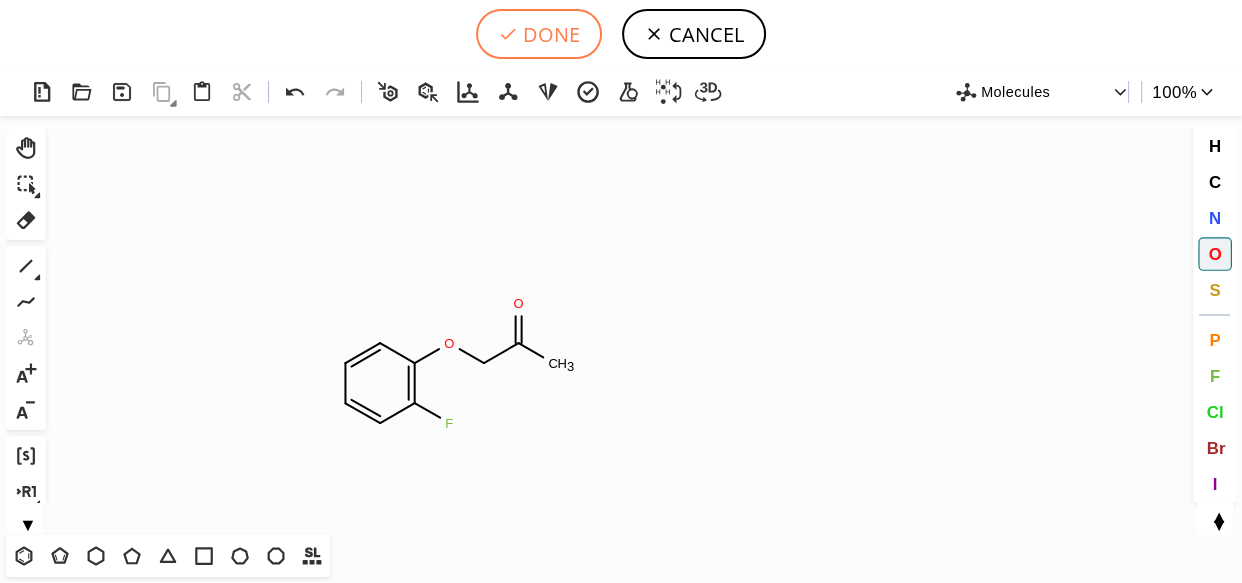 click 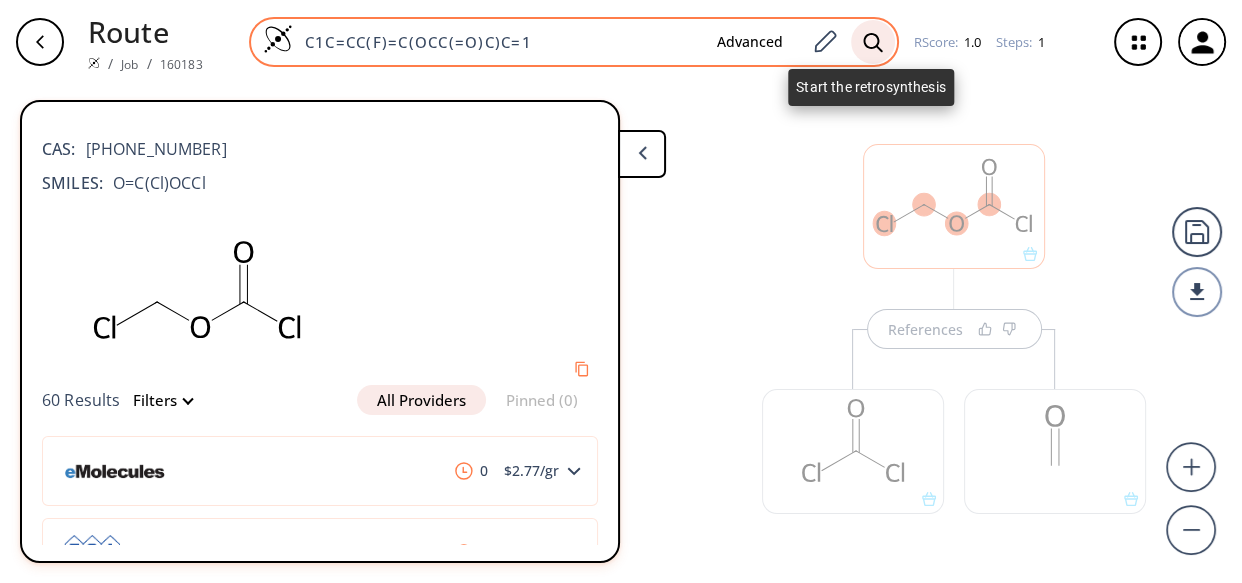 click 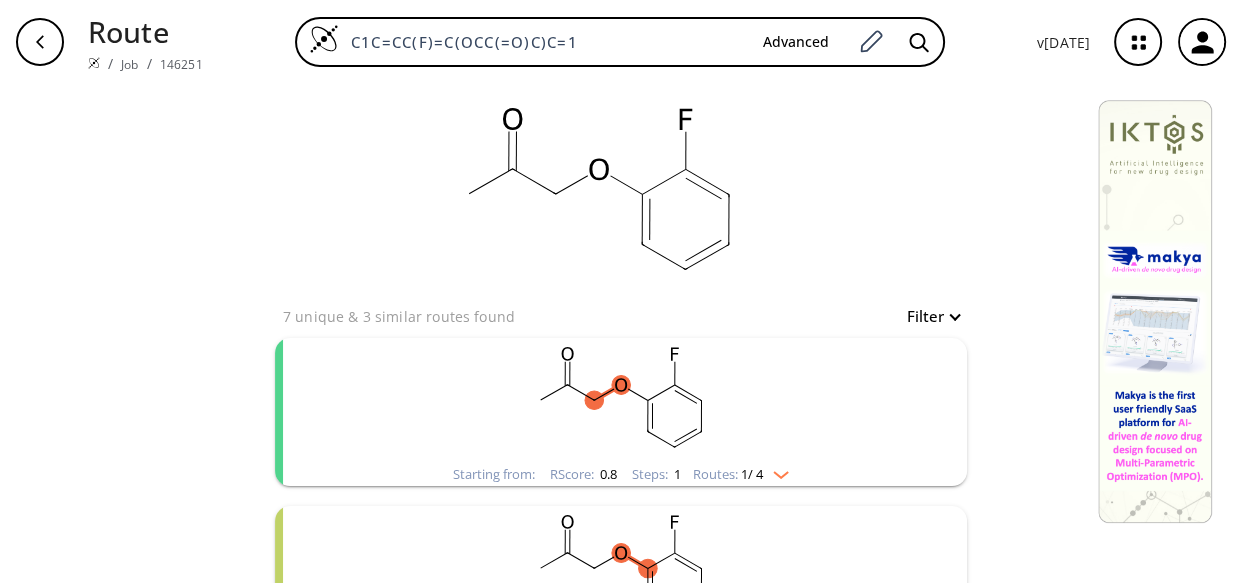 click 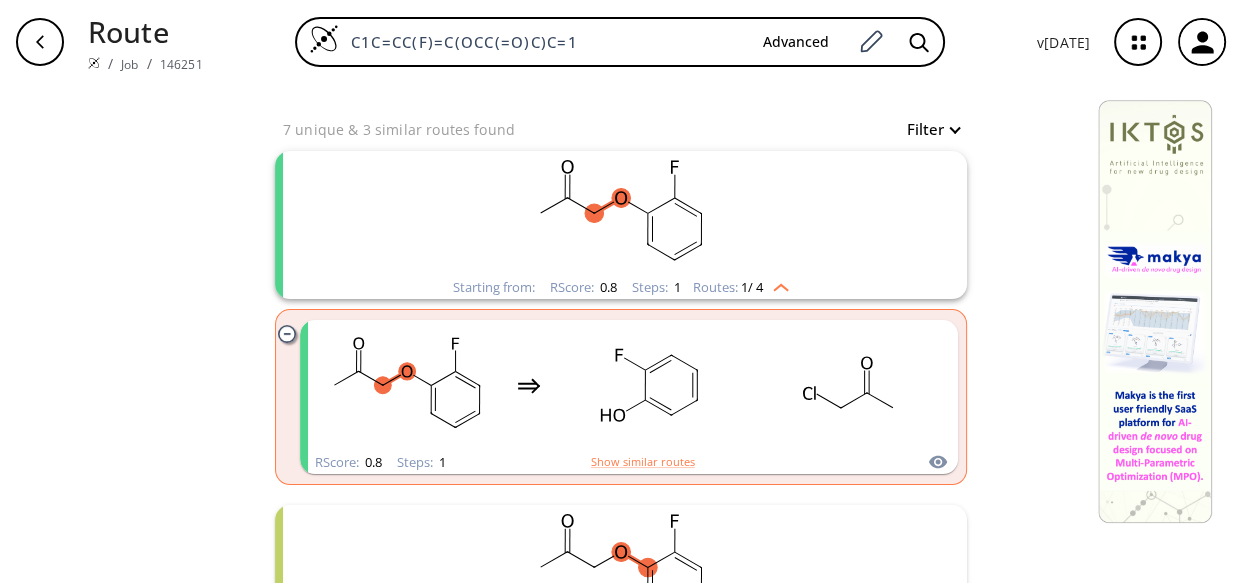 scroll, scrollTop: 272, scrollLeft: 0, axis: vertical 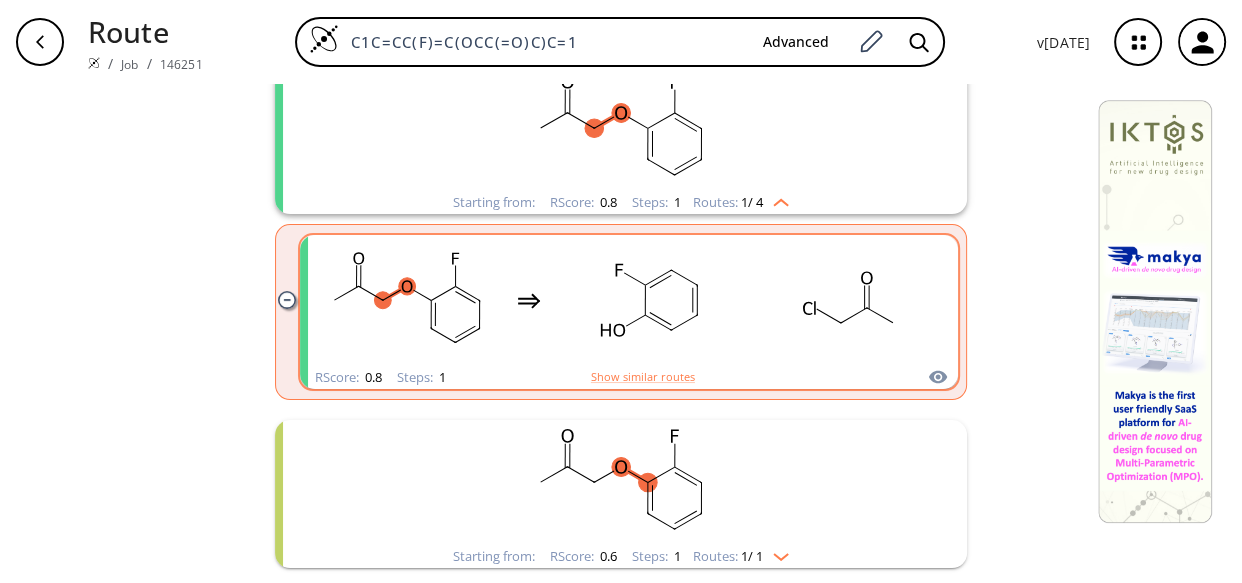click 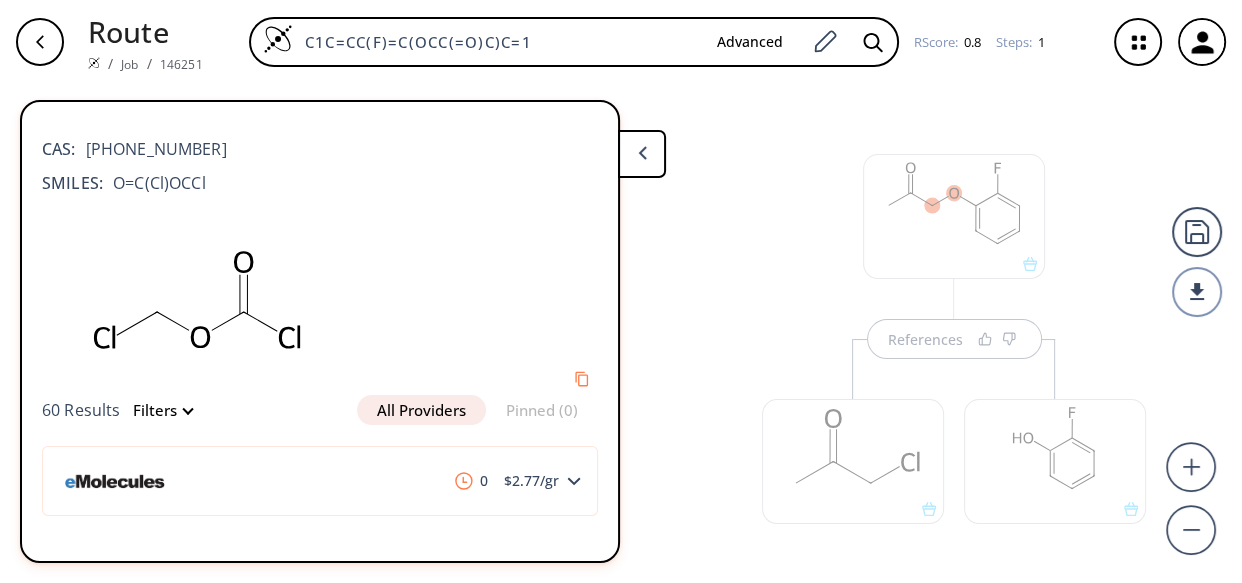 click at bounding box center (954, 216) 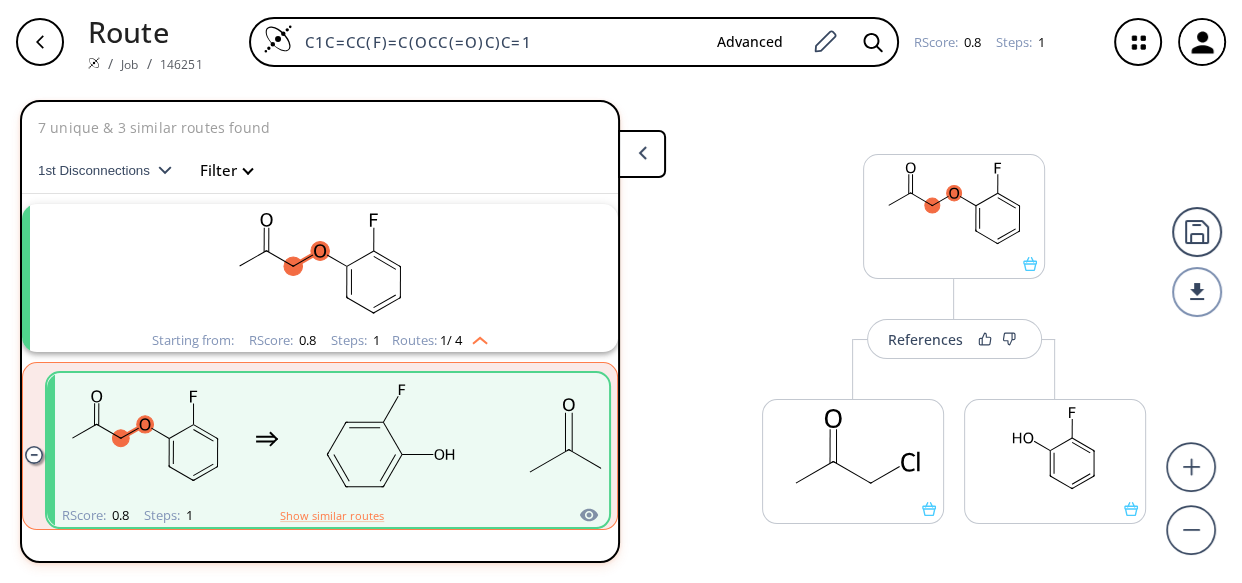 scroll, scrollTop: 44, scrollLeft: 0, axis: vertical 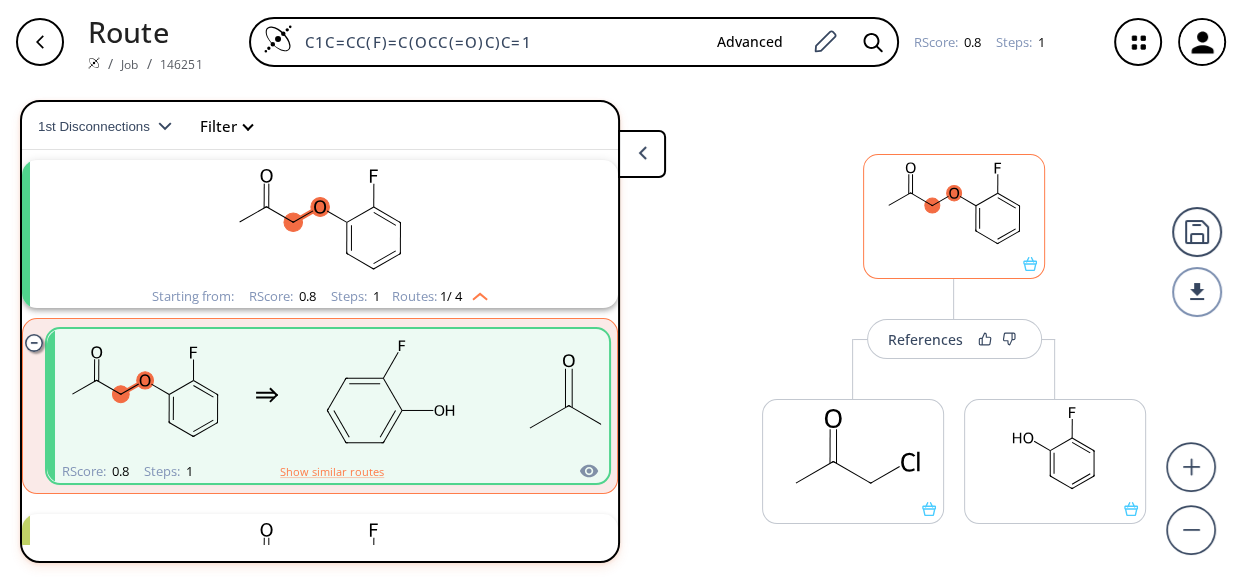 click at bounding box center [954, 216] 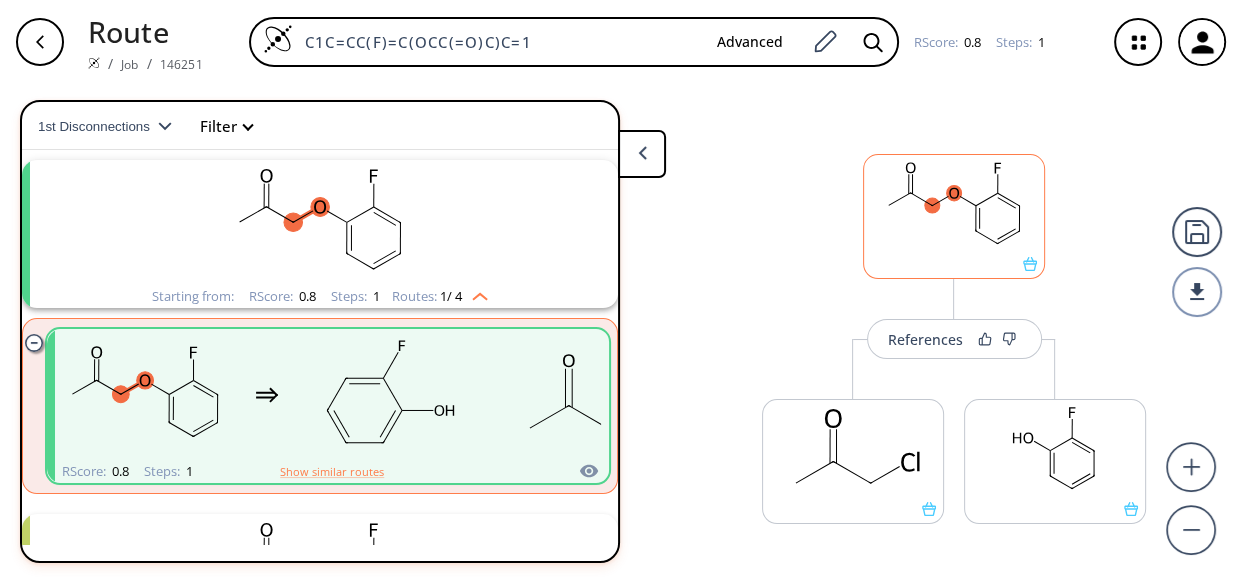 scroll, scrollTop: 0, scrollLeft: 0, axis: both 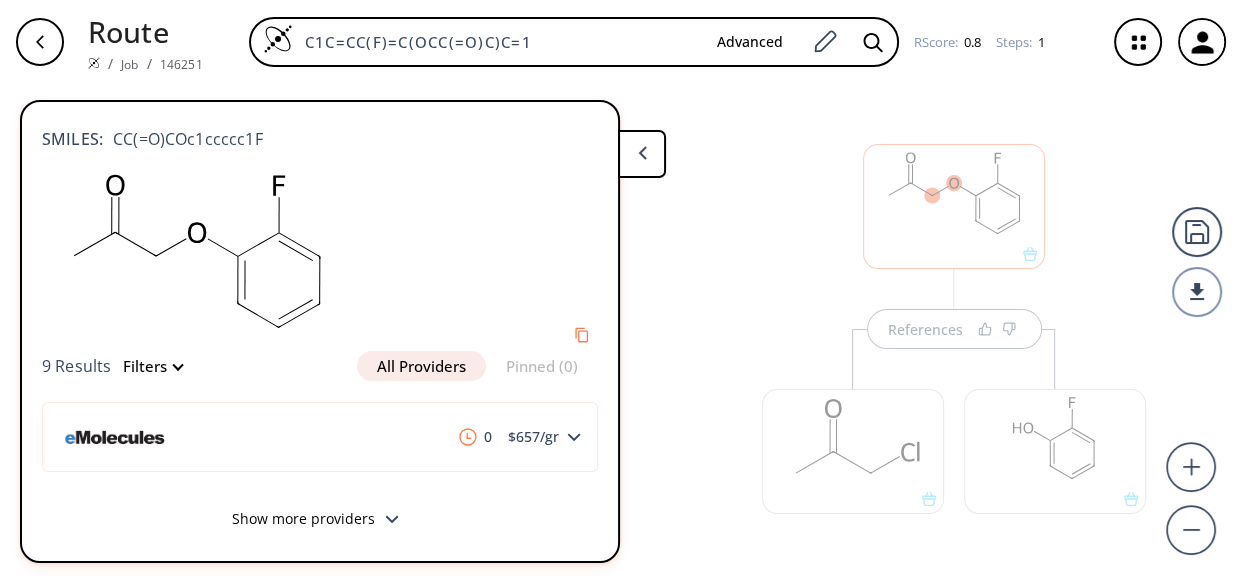 click on "Show more providers" at bounding box center [320, 521] 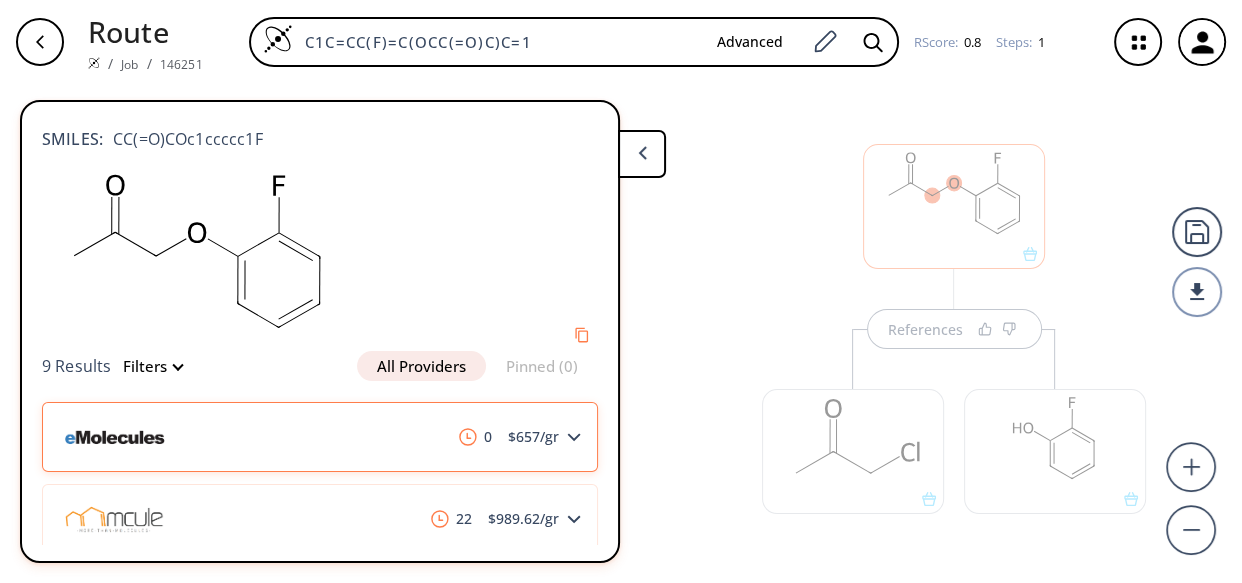 click on "0 $ 657 /gr" at bounding box center [320, 437] 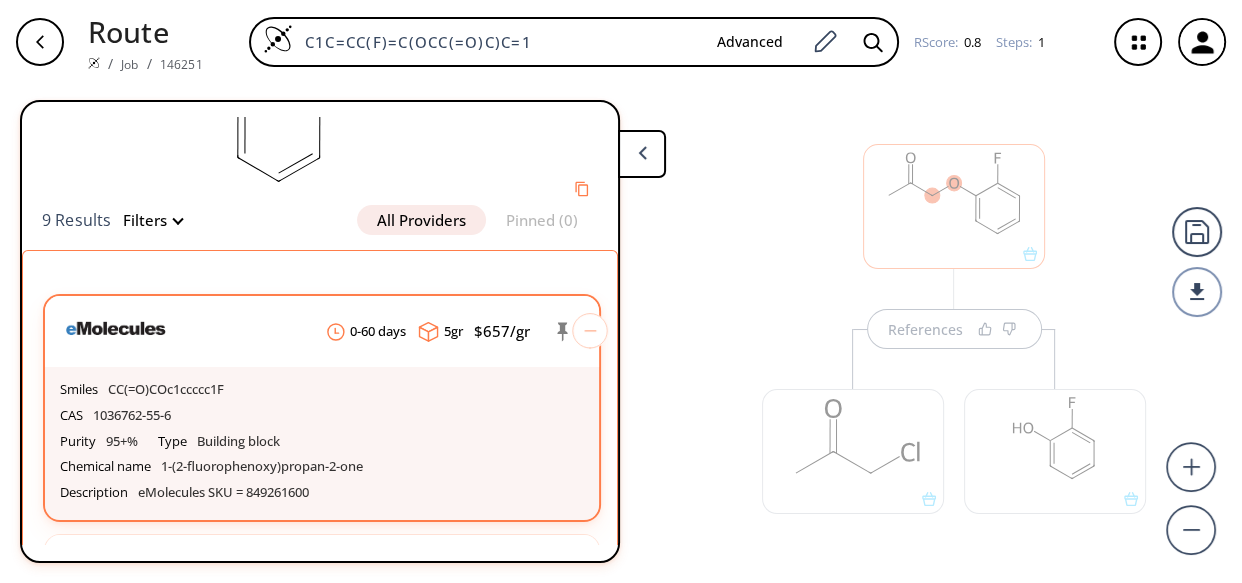 scroll, scrollTop: 196, scrollLeft: 0, axis: vertical 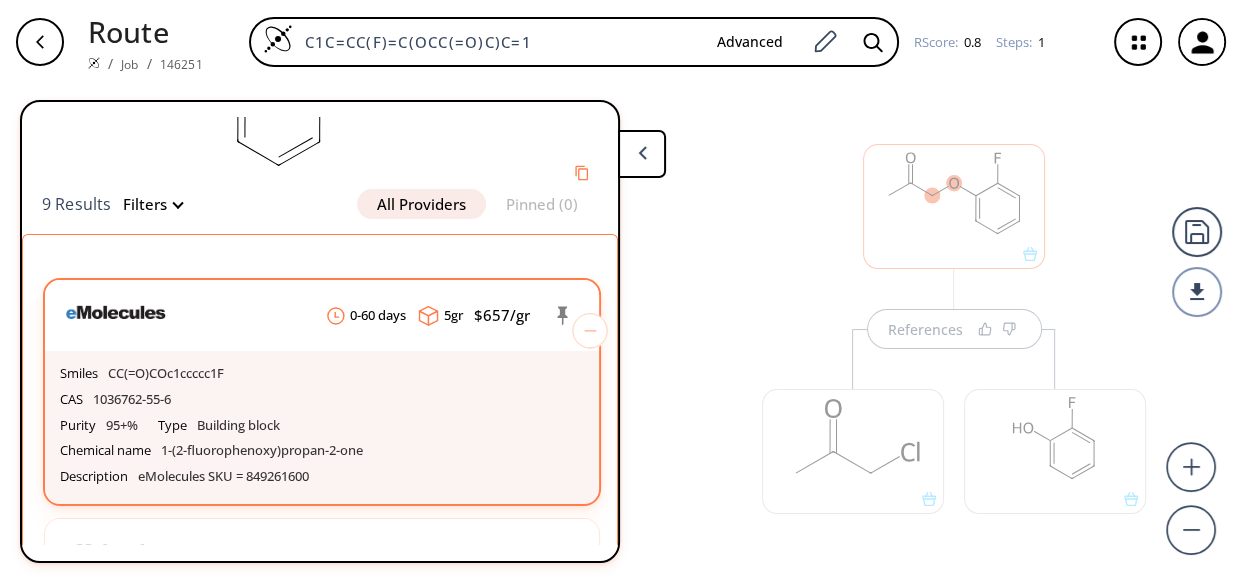 click on "Purity 95+% Type Building block Chemical name 1-(2-fluorophenoxy)propan-2-one" at bounding box center [322, 438] 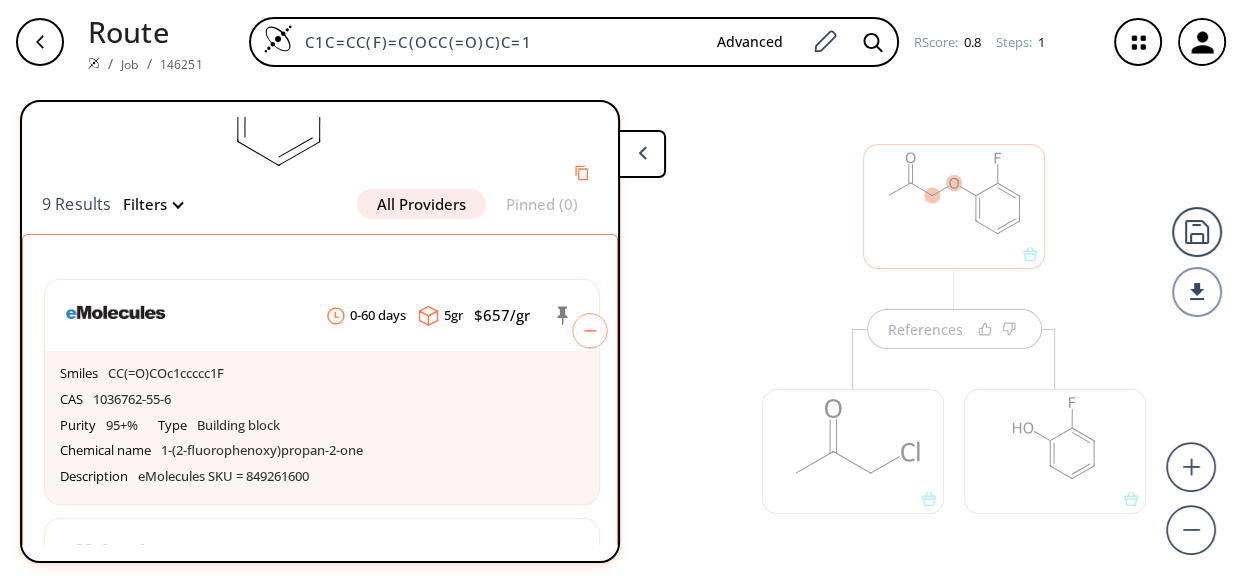 click 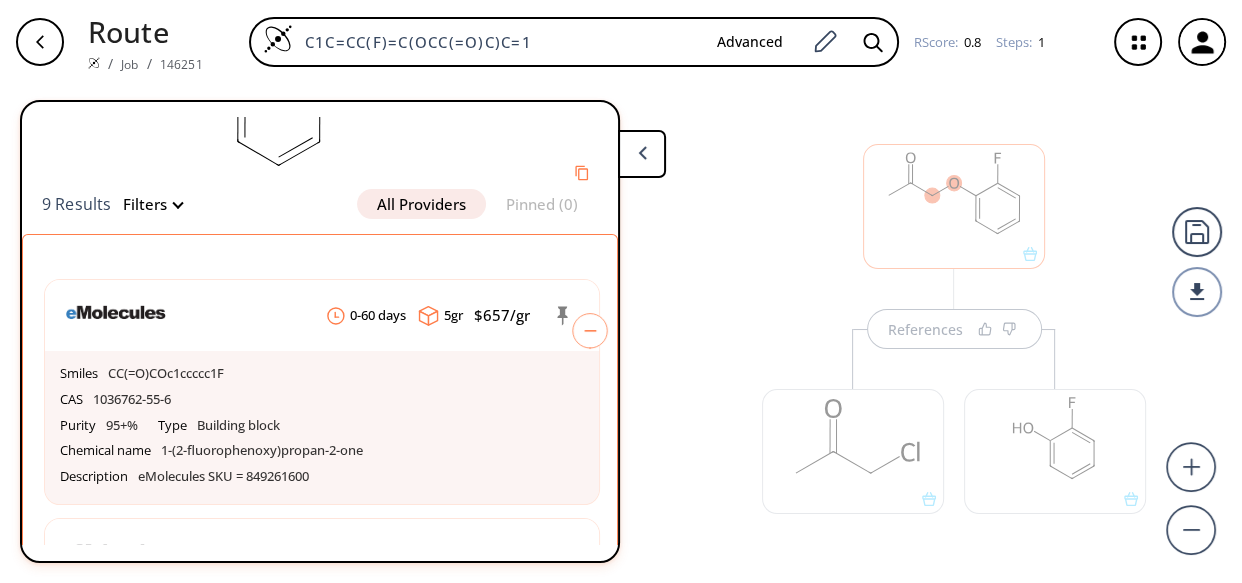 scroll, scrollTop: 80, scrollLeft: 0, axis: vertical 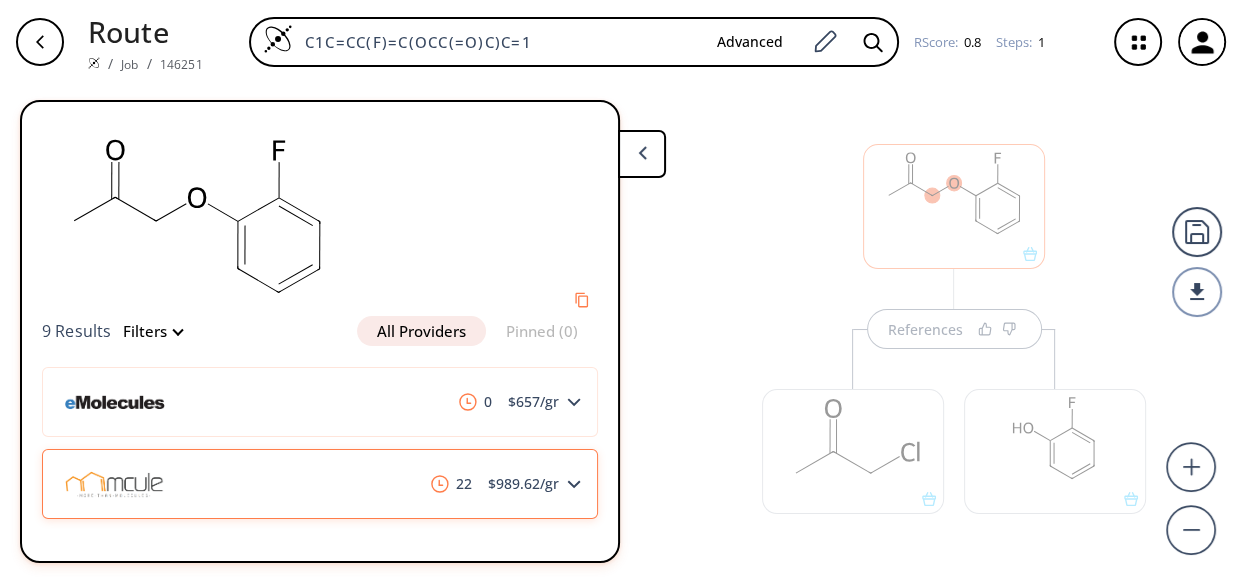 click on "22 $ 989.62 /gr" at bounding box center (320, 484) 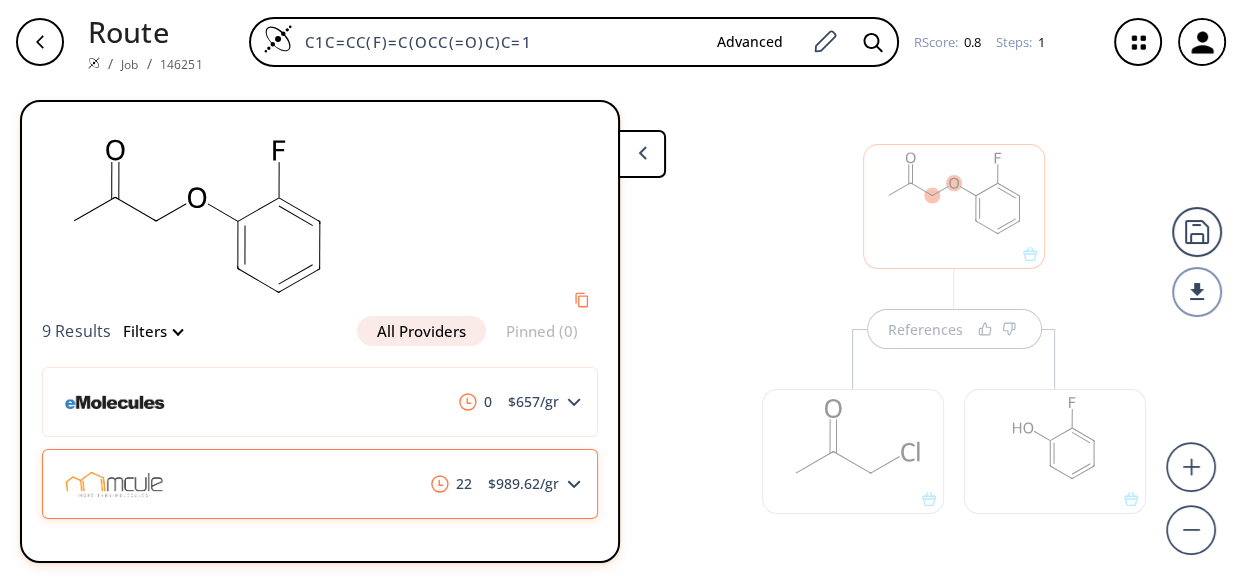 scroll, scrollTop: 196, scrollLeft: 0, axis: vertical 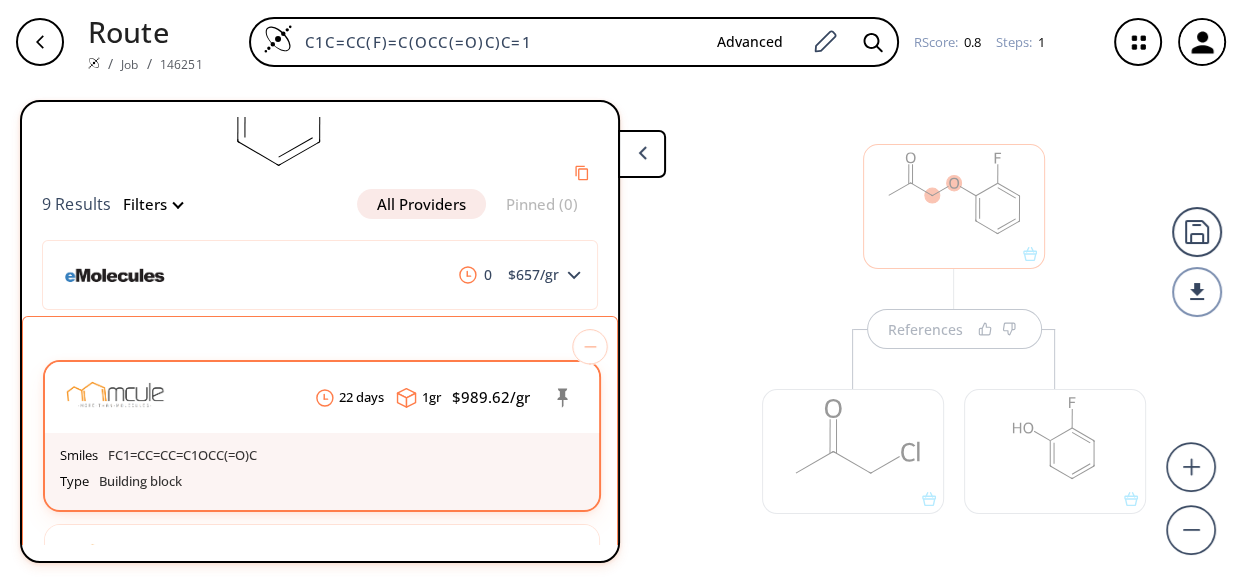 click on "Type Building block" at bounding box center [322, 482] 